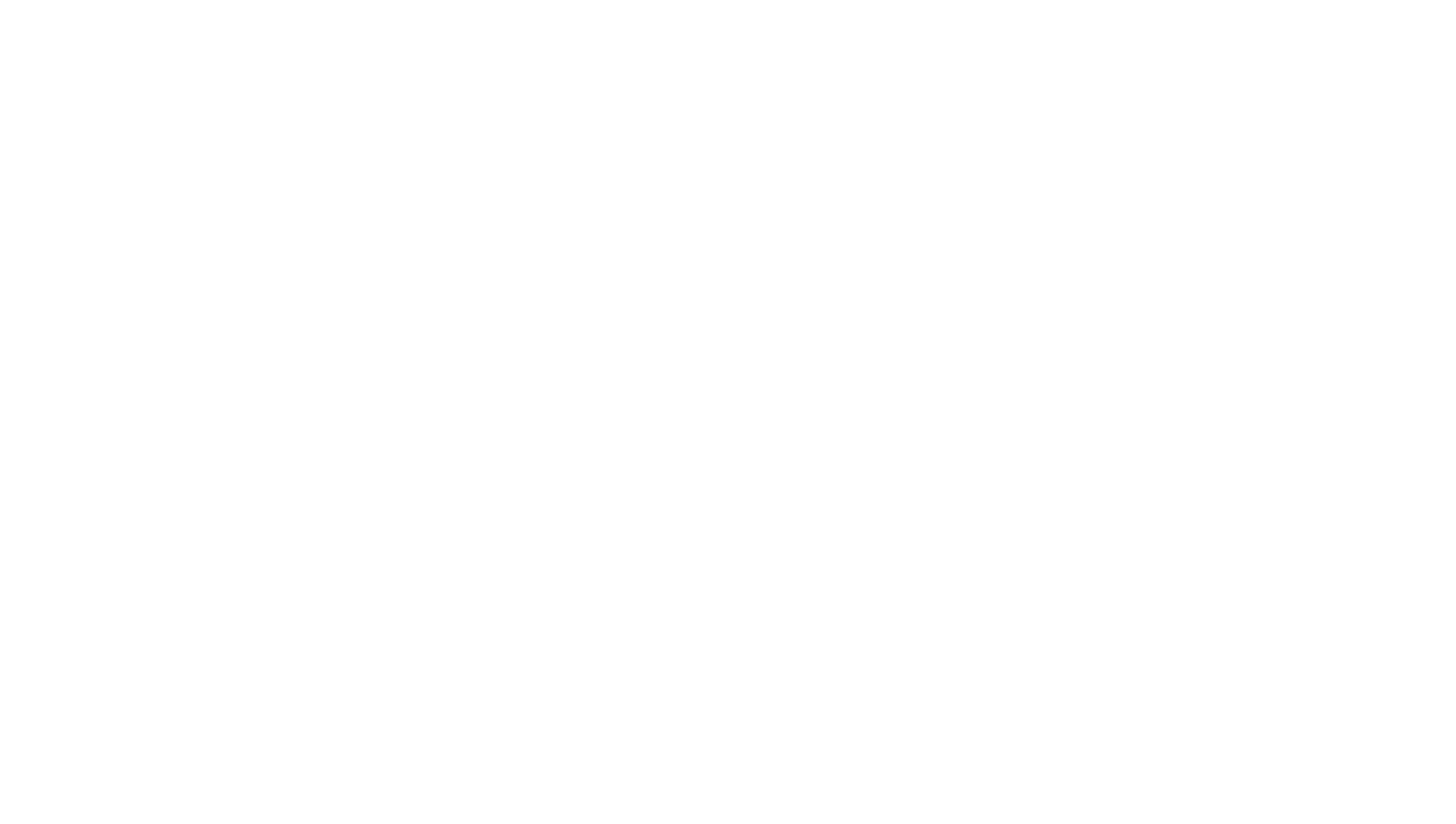 scroll, scrollTop: 0, scrollLeft: 0, axis: both 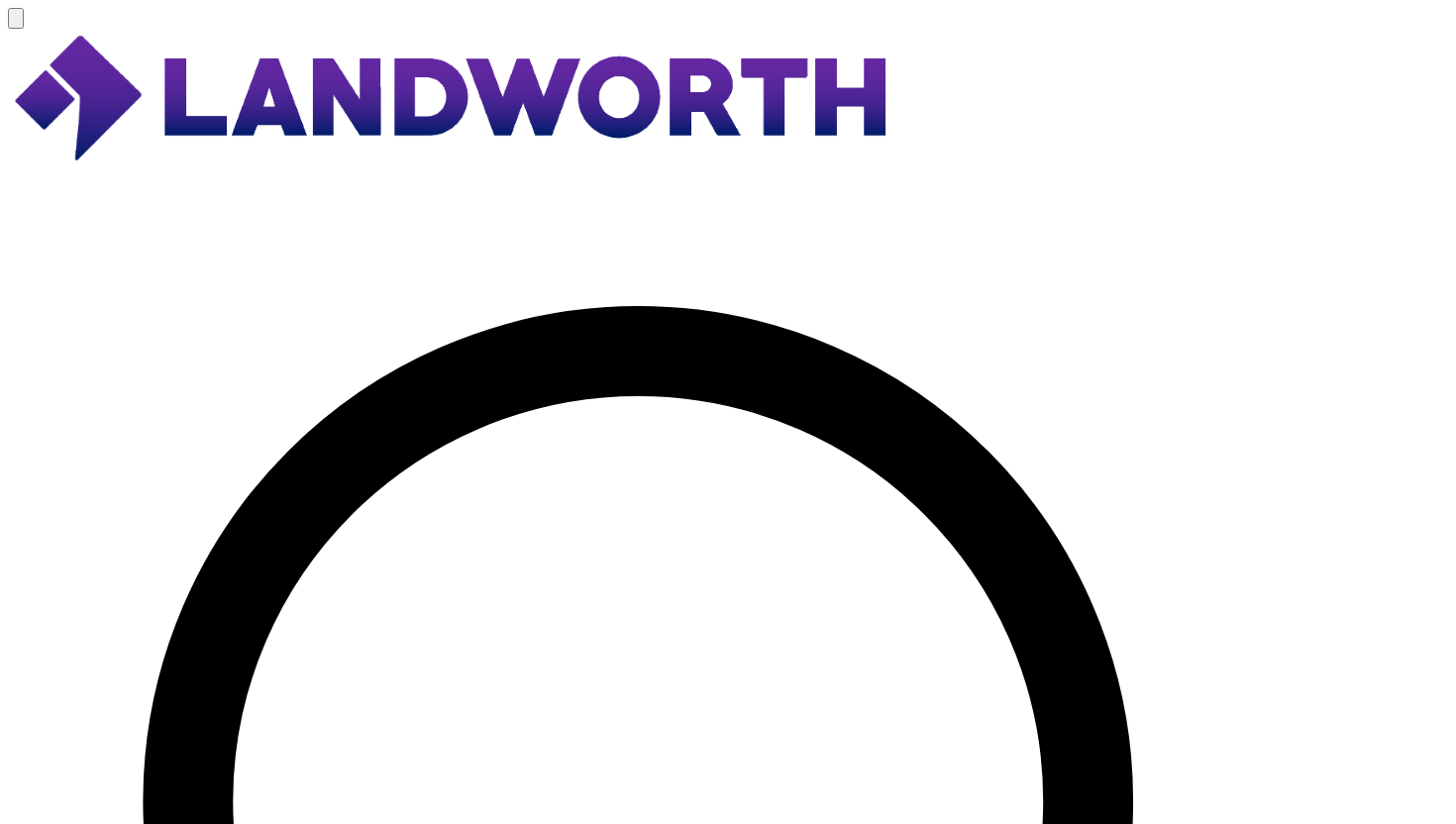 click on "🏗️ Projects 12" at bounding box center [58, 3299] 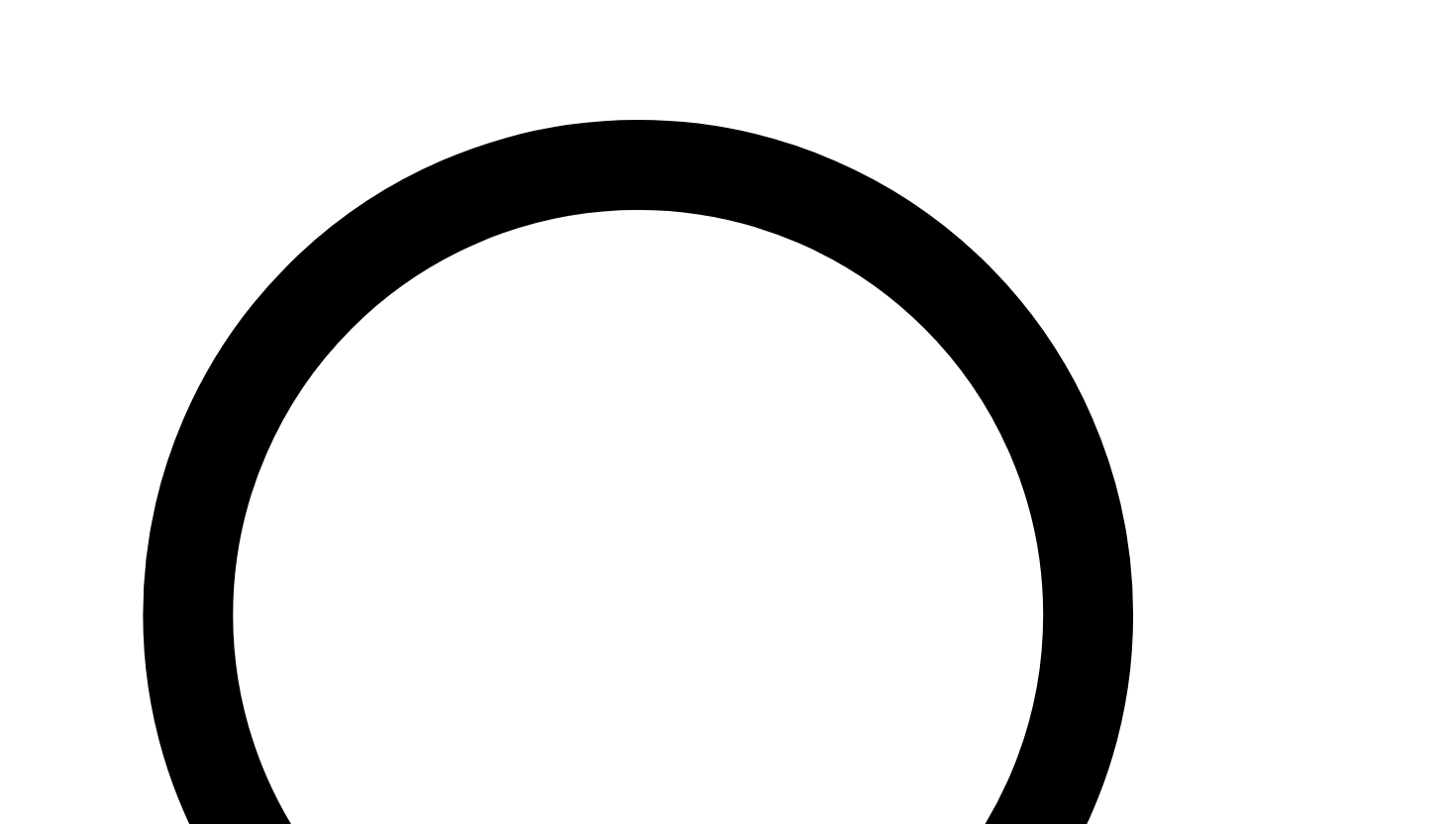 scroll, scrollTop: 0, scrollLeft: 0, axis: both 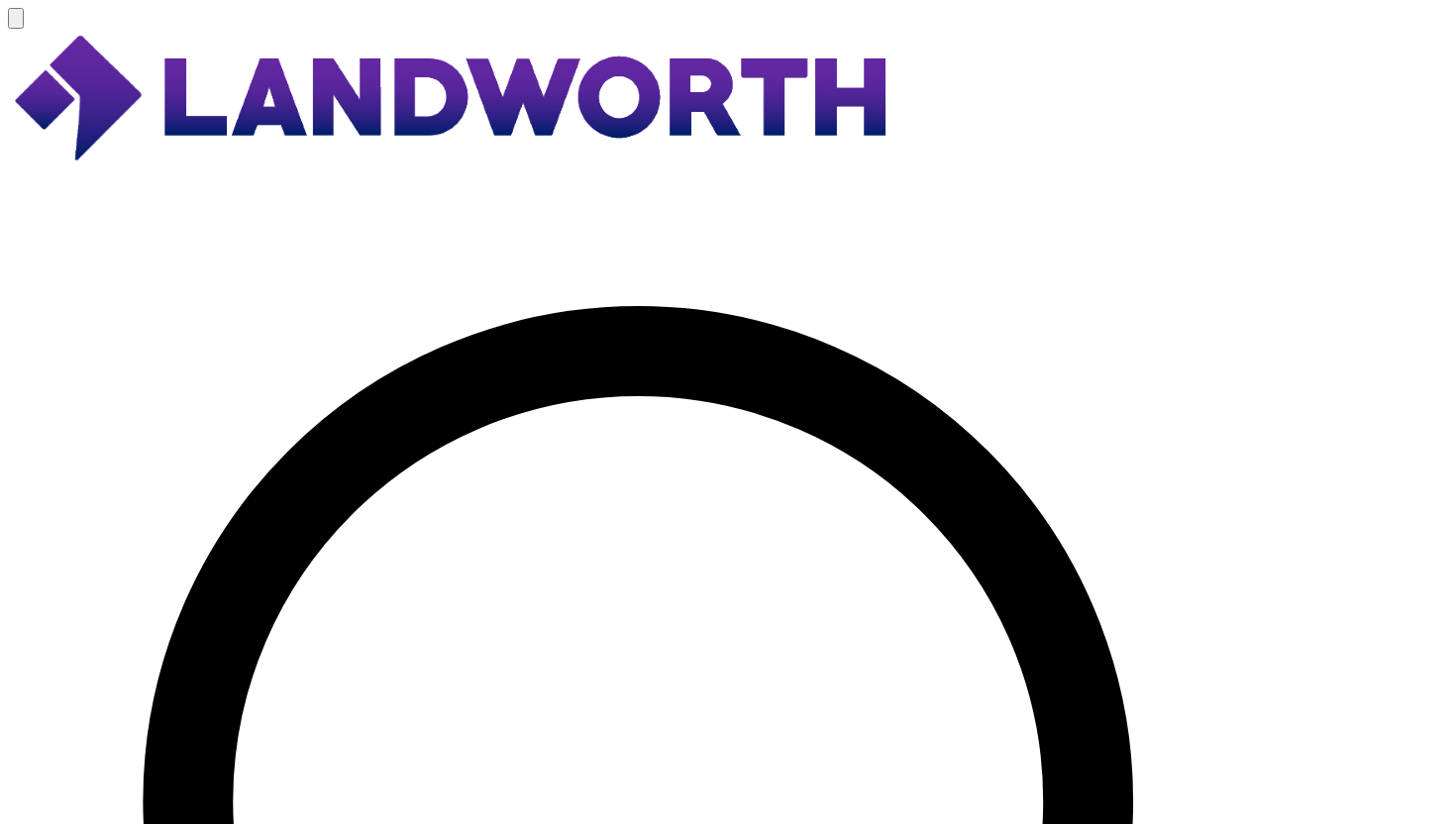 click on "New Valuation" at bounding box center (728, 6046) 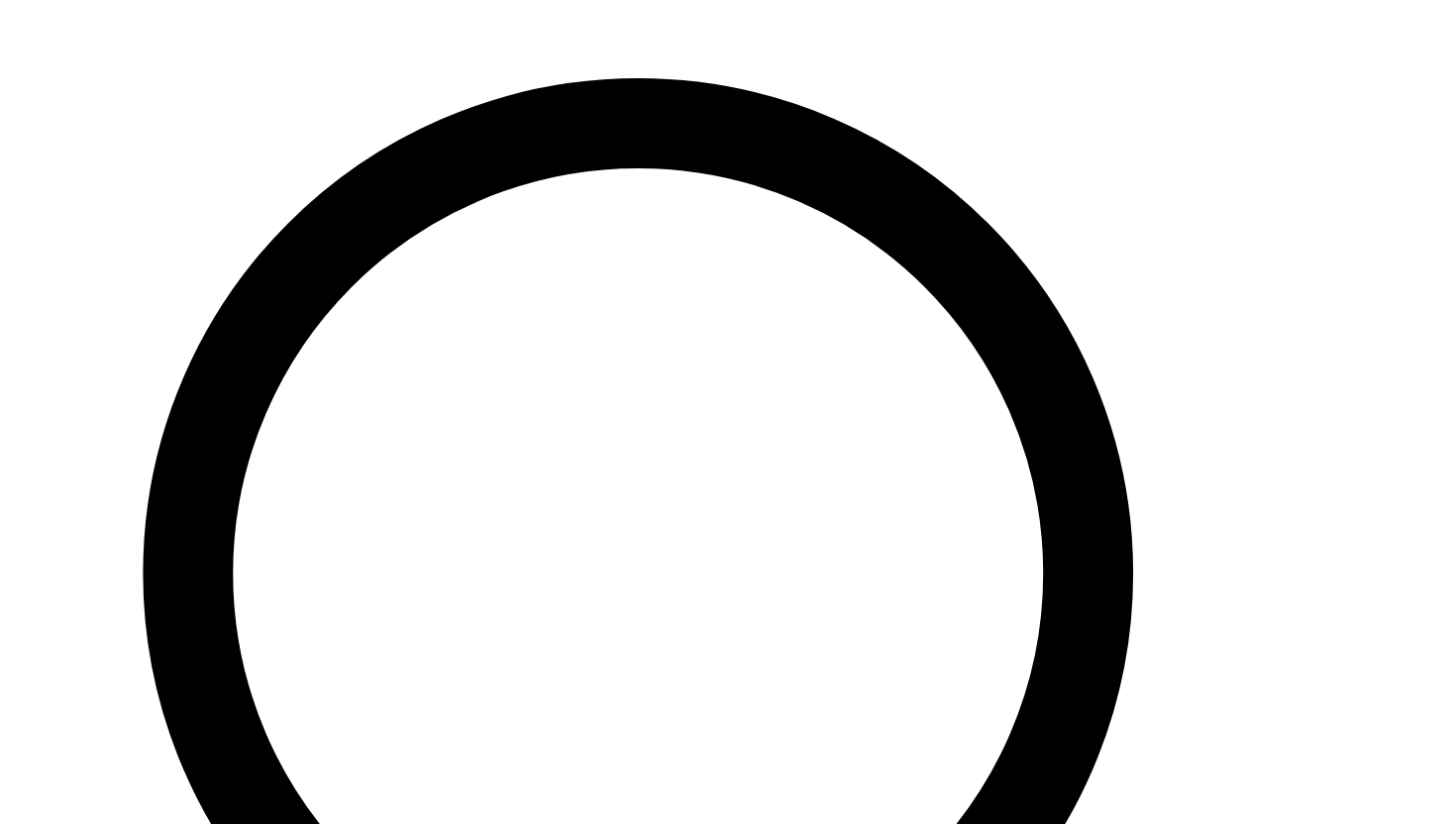scroll, scrollTop: 243, scrollLeft: 0, axis: vertical 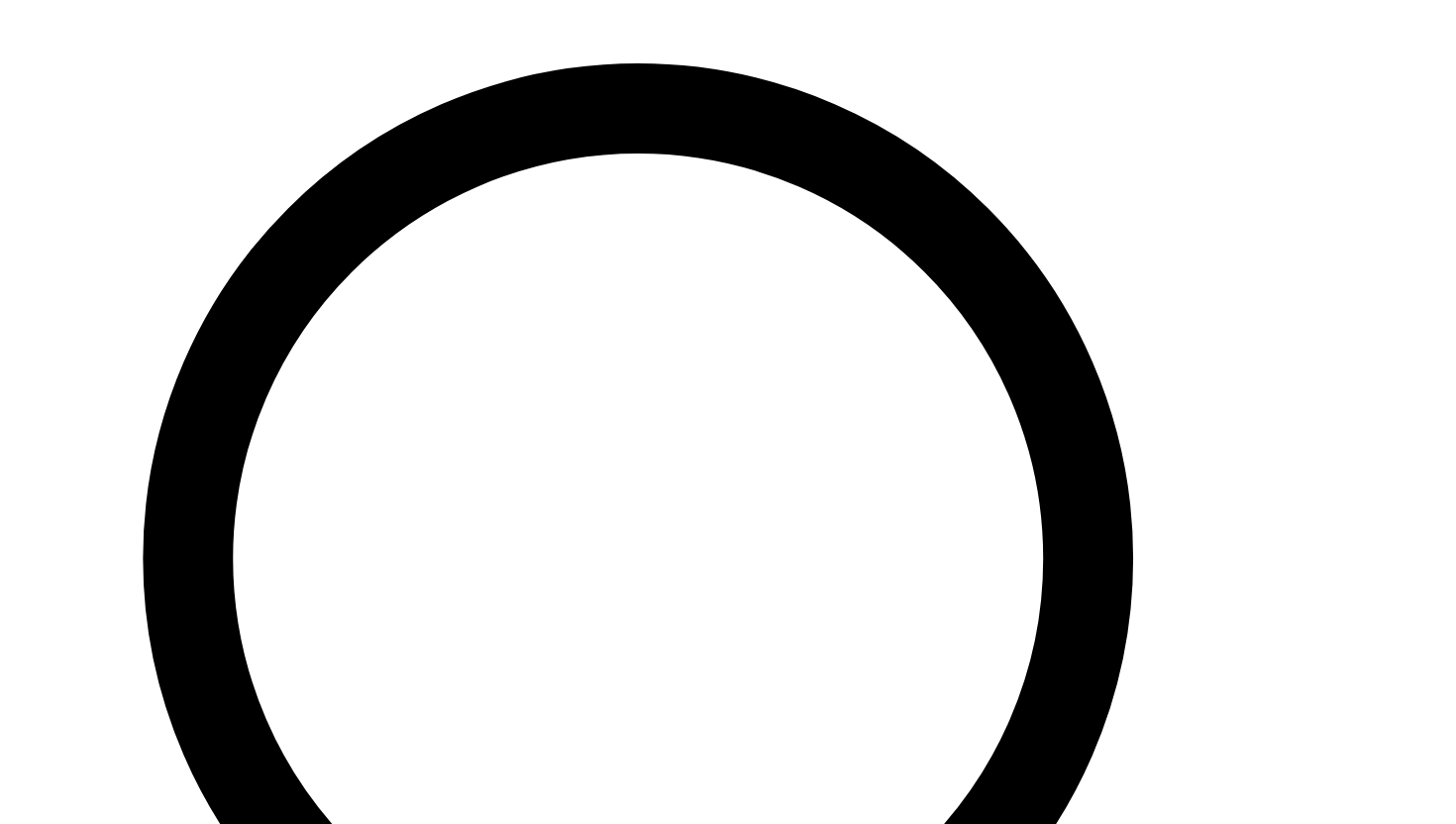 click on "Select  Valuation Type Development Appraisal Market Valuation Investment Valuation Loan Security Valuation" at bounding box center [88, 15032] 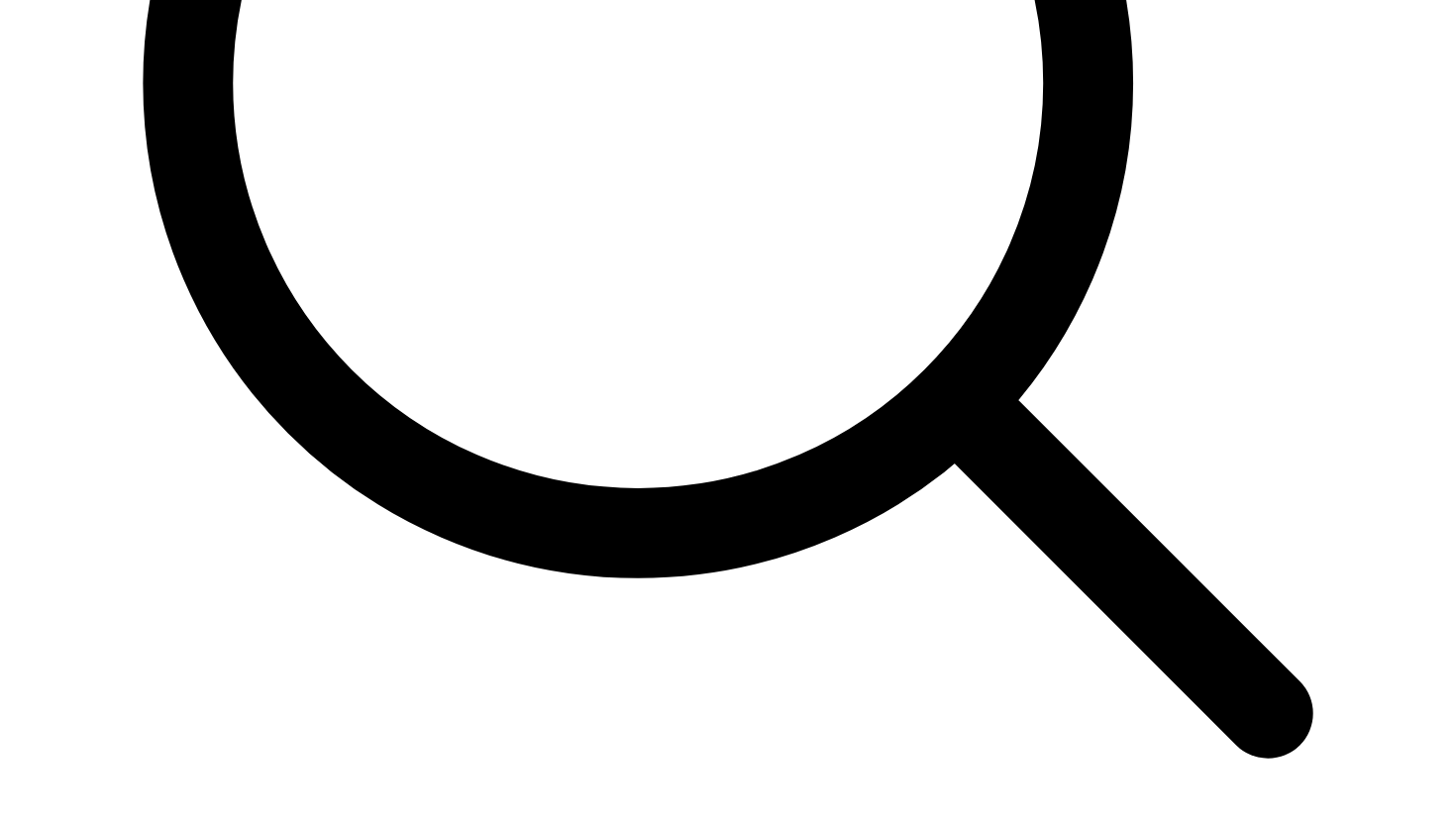 scroll, scrollTop: 739, scrollLeft: 0, axis: vertical 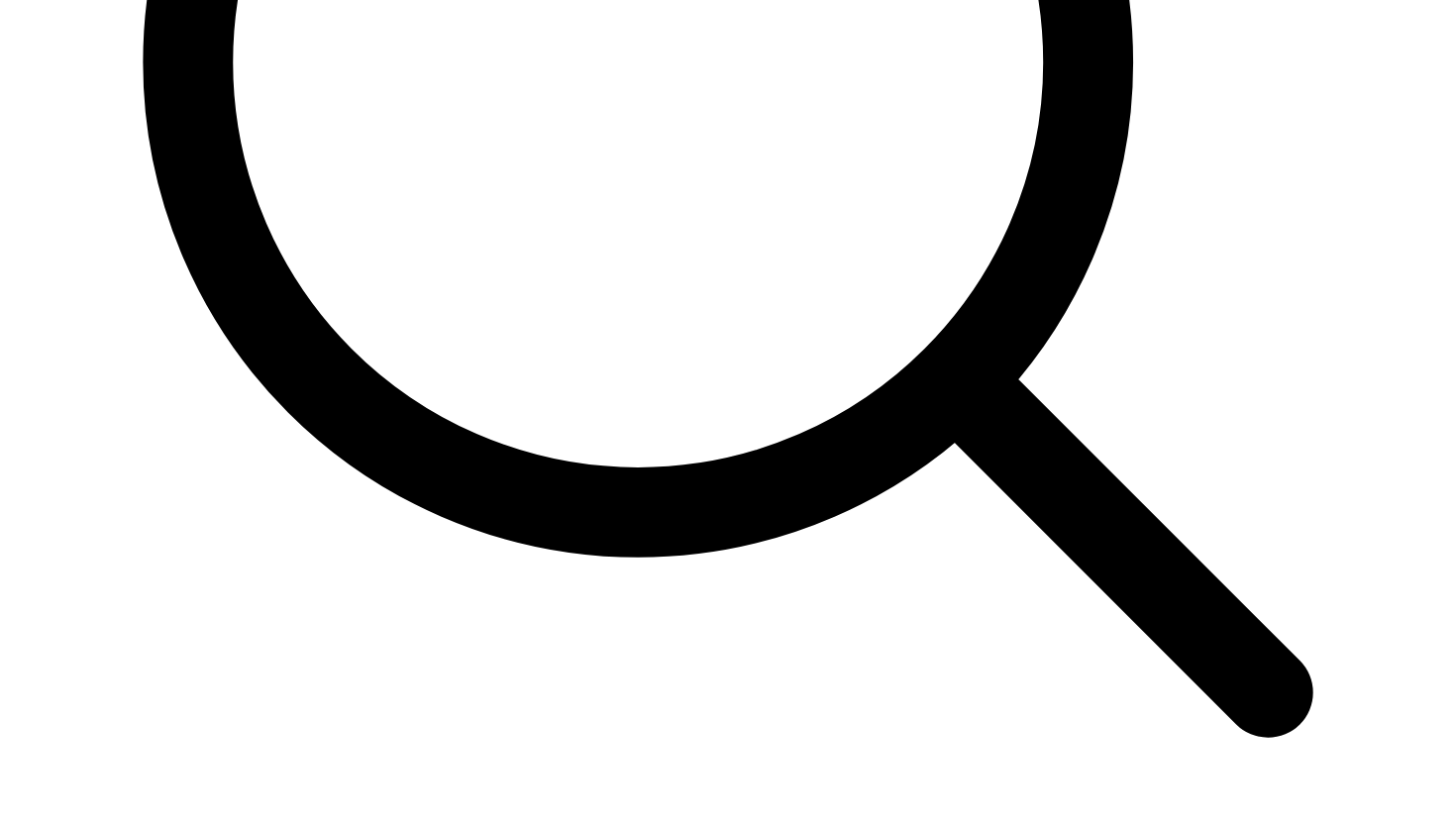 click on "Property Details Incomplete 0% 7   fields 0 / 2  required" at bounding box center (728, 6320) 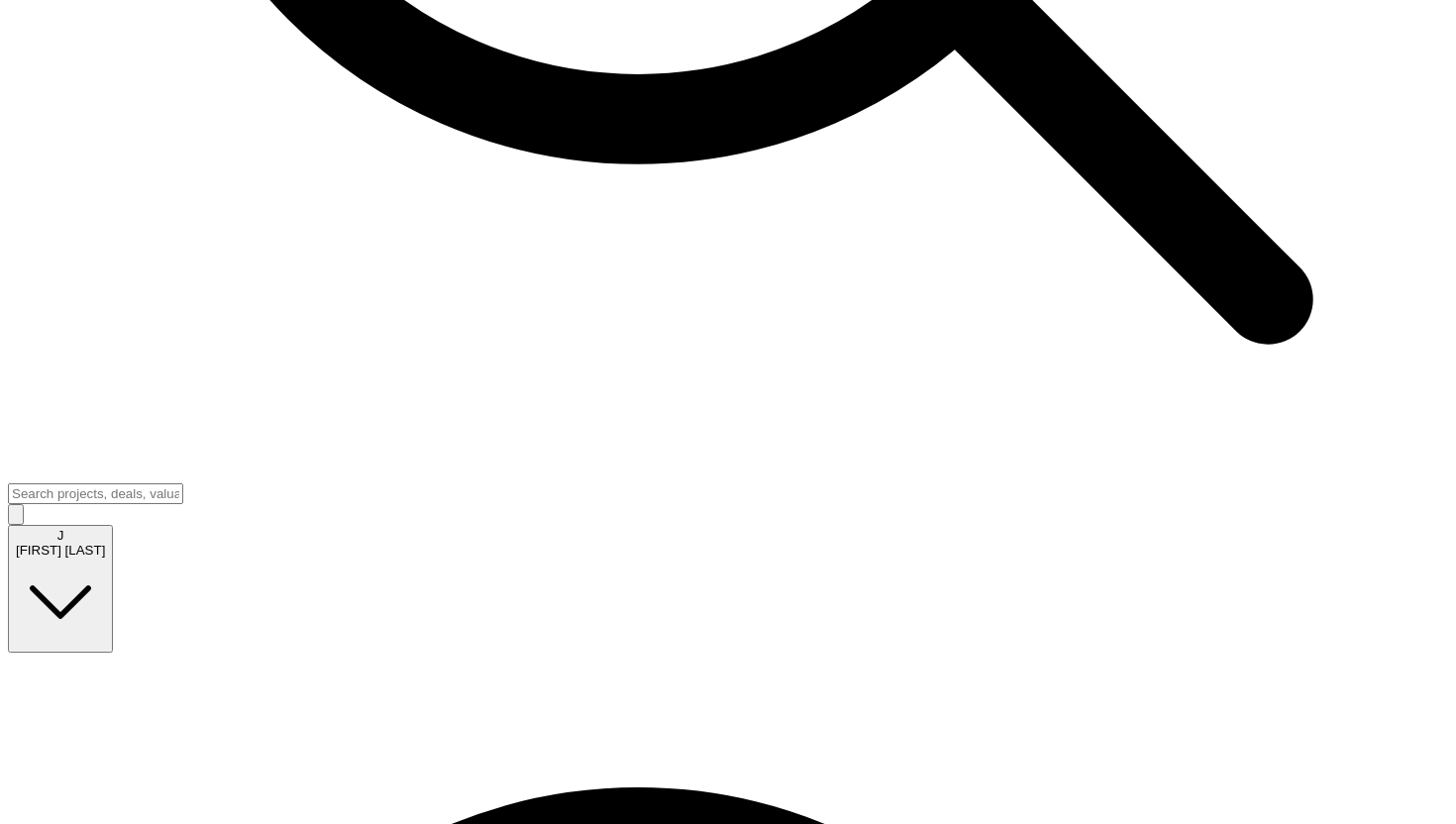 scroll, scrollTop: 1133, scrollLeft: 0, axis: vertical 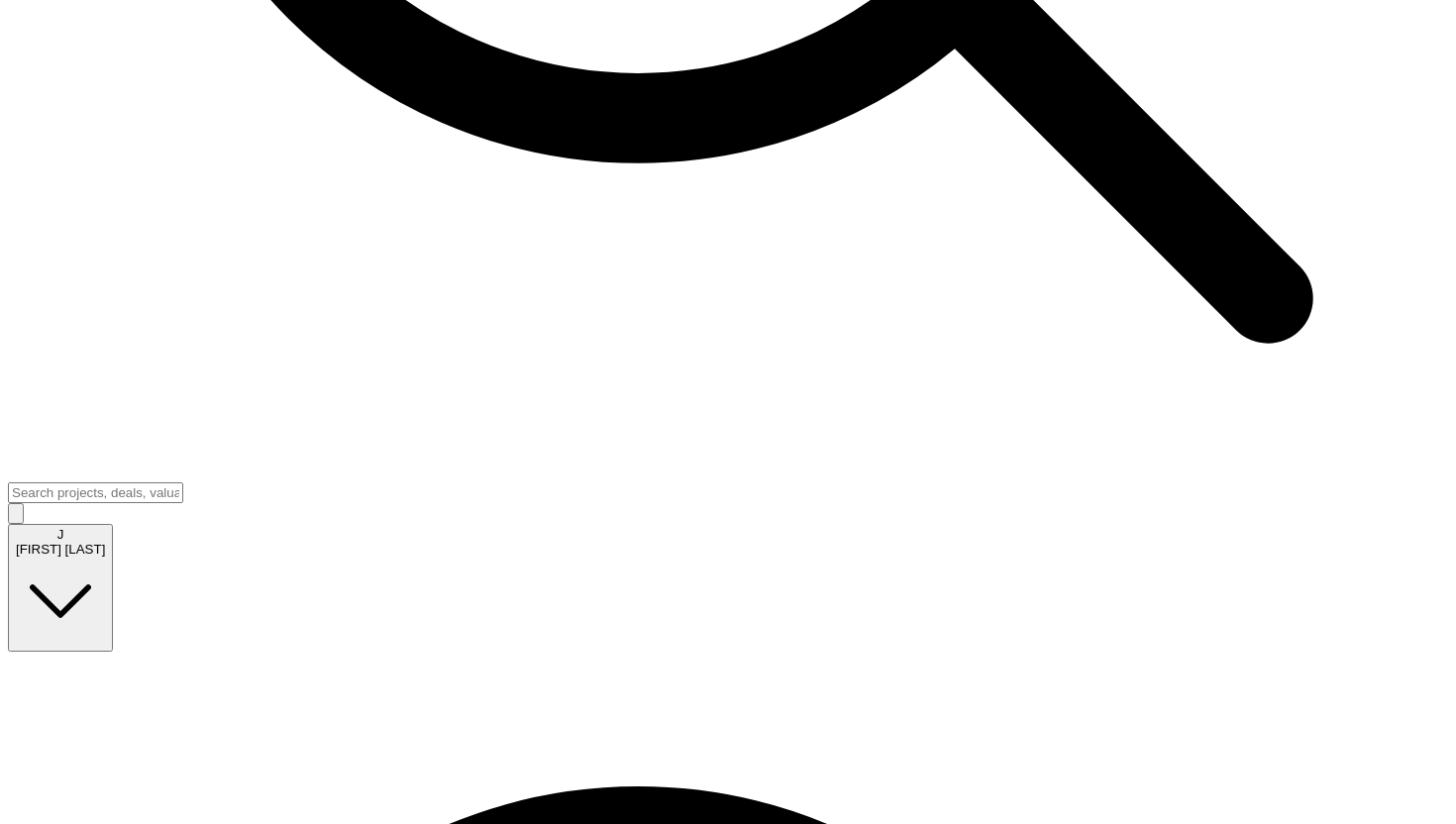 click on "Incomplete" at bounding box center [728, 6635] 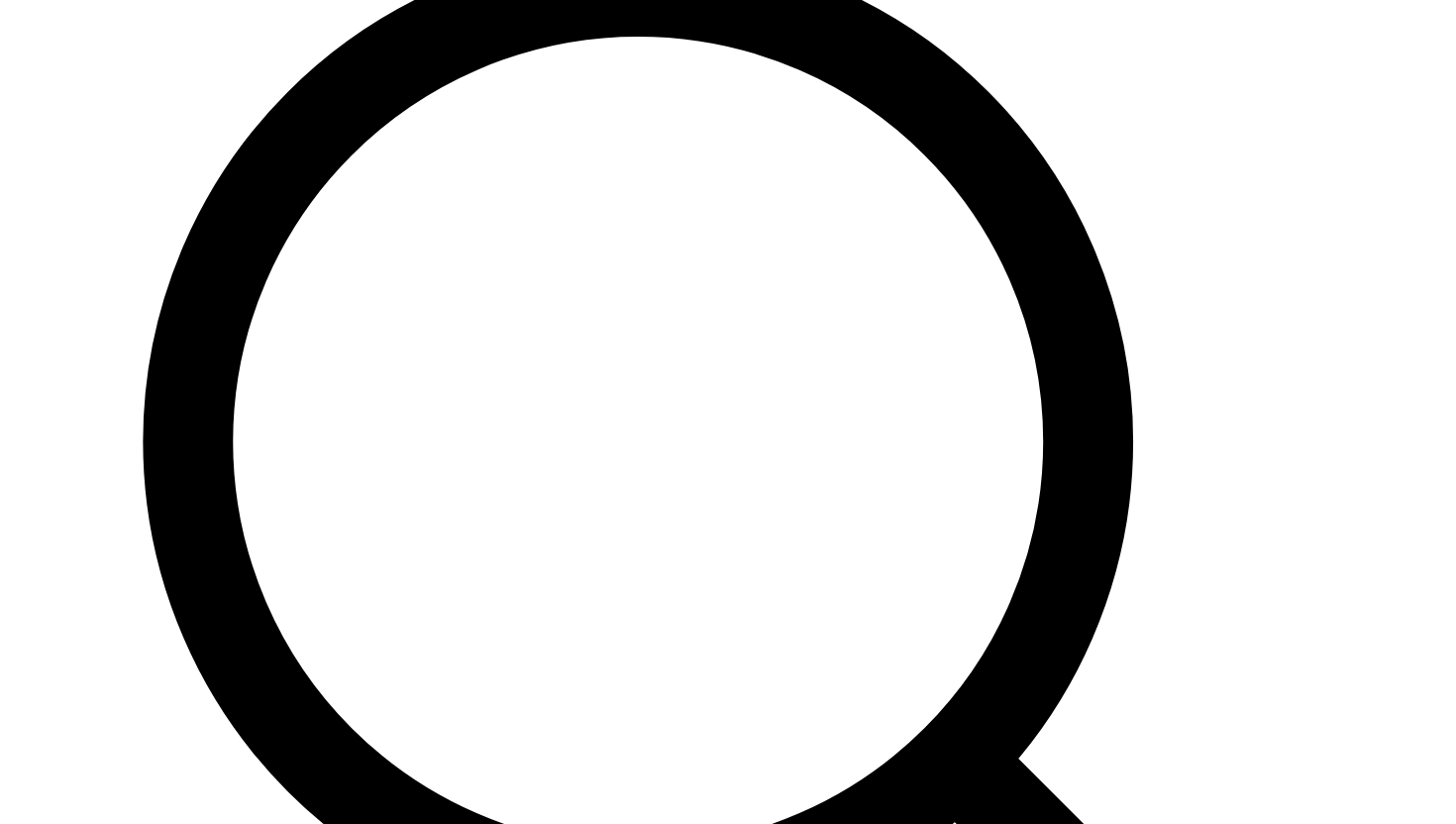 click on "Cost Breakdown Incomplete" at bounding box center [728, 5063] 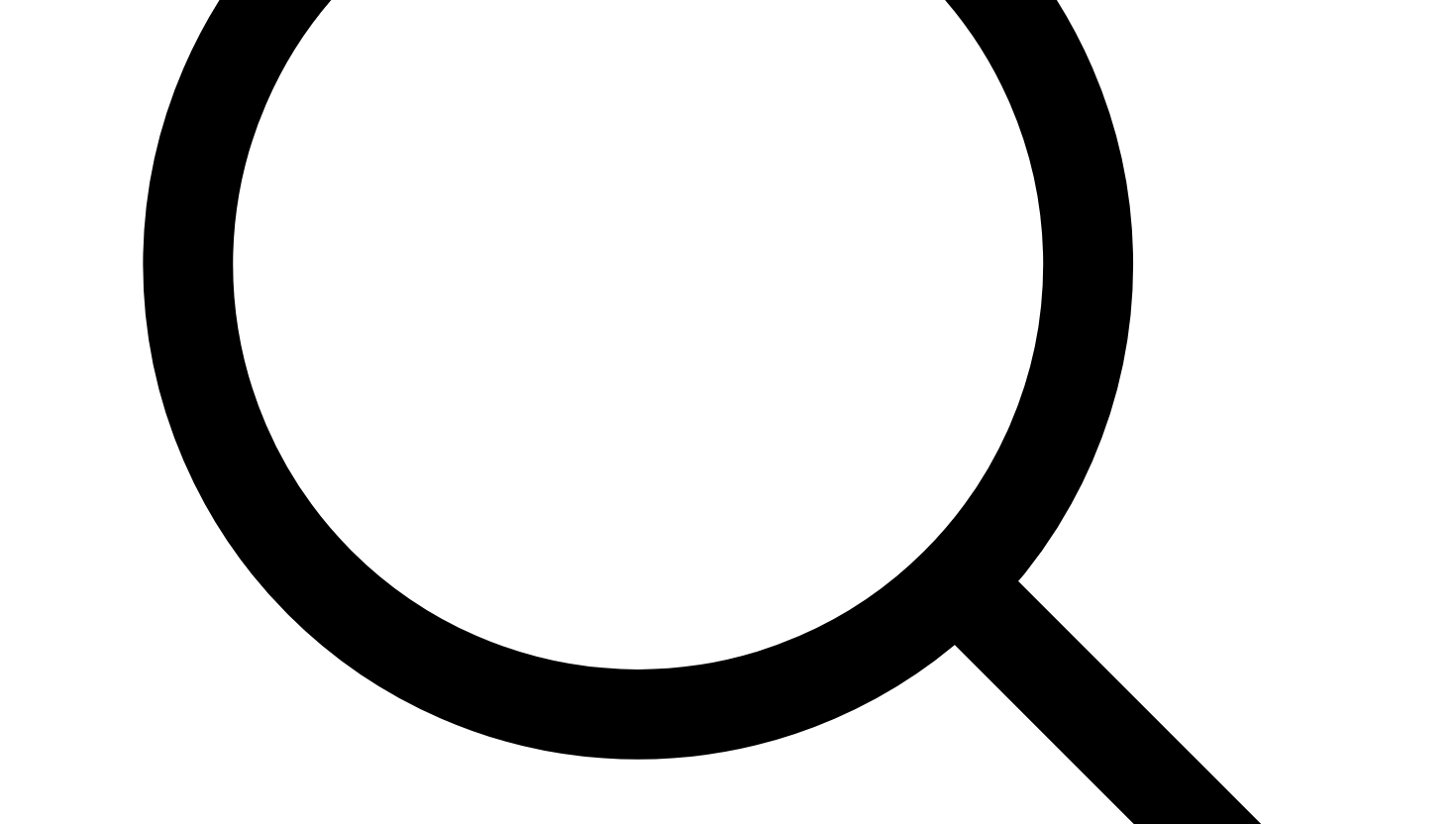 scroll, scrollTop: 2147, scrollLeft: 0, axis: vertical 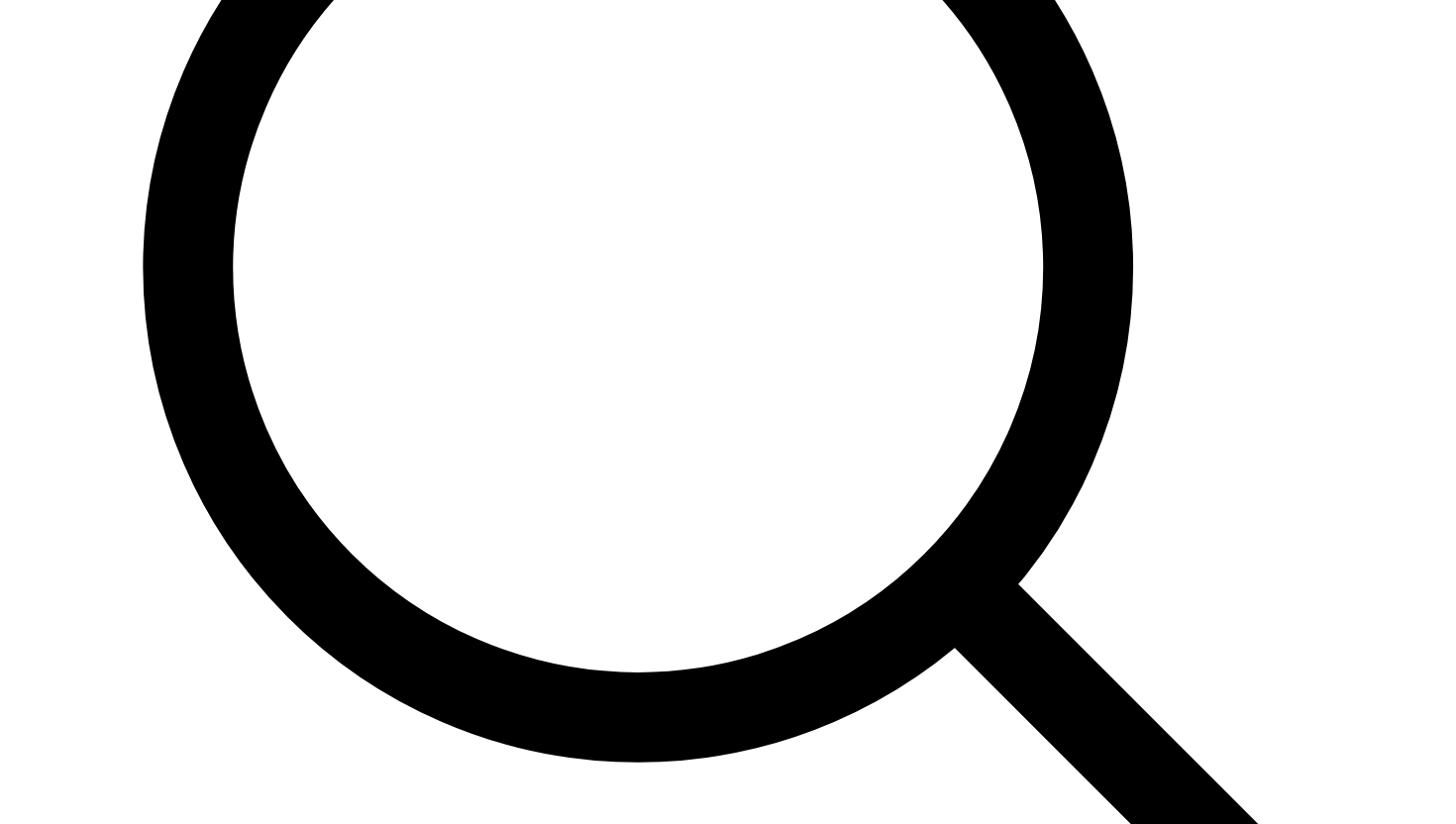 click on "Land Acquisition Cost (£)" at bounding box center (95, 54857) 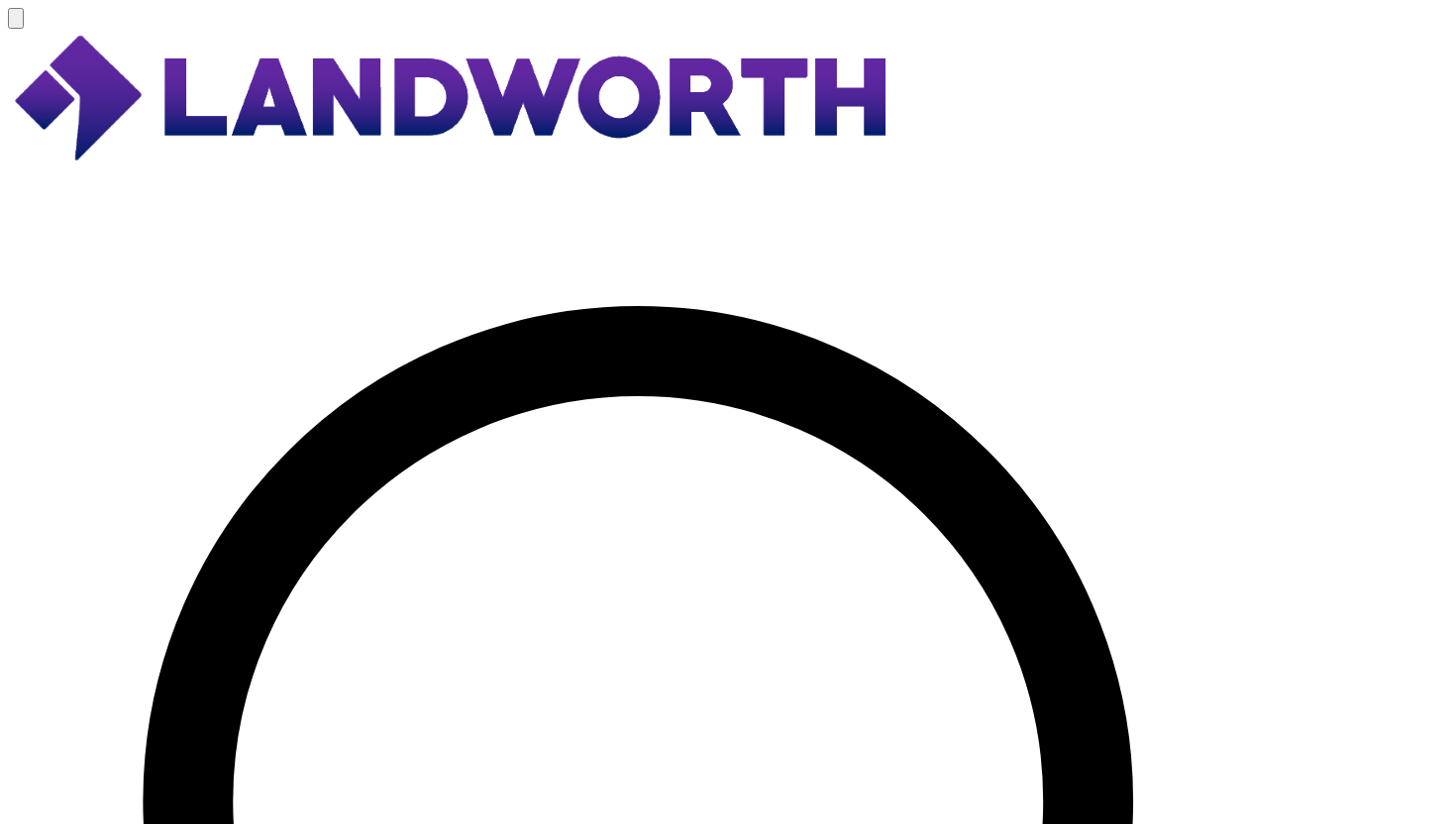 scroll, scrollTop: 0, scrollLeft: 0, axis: both 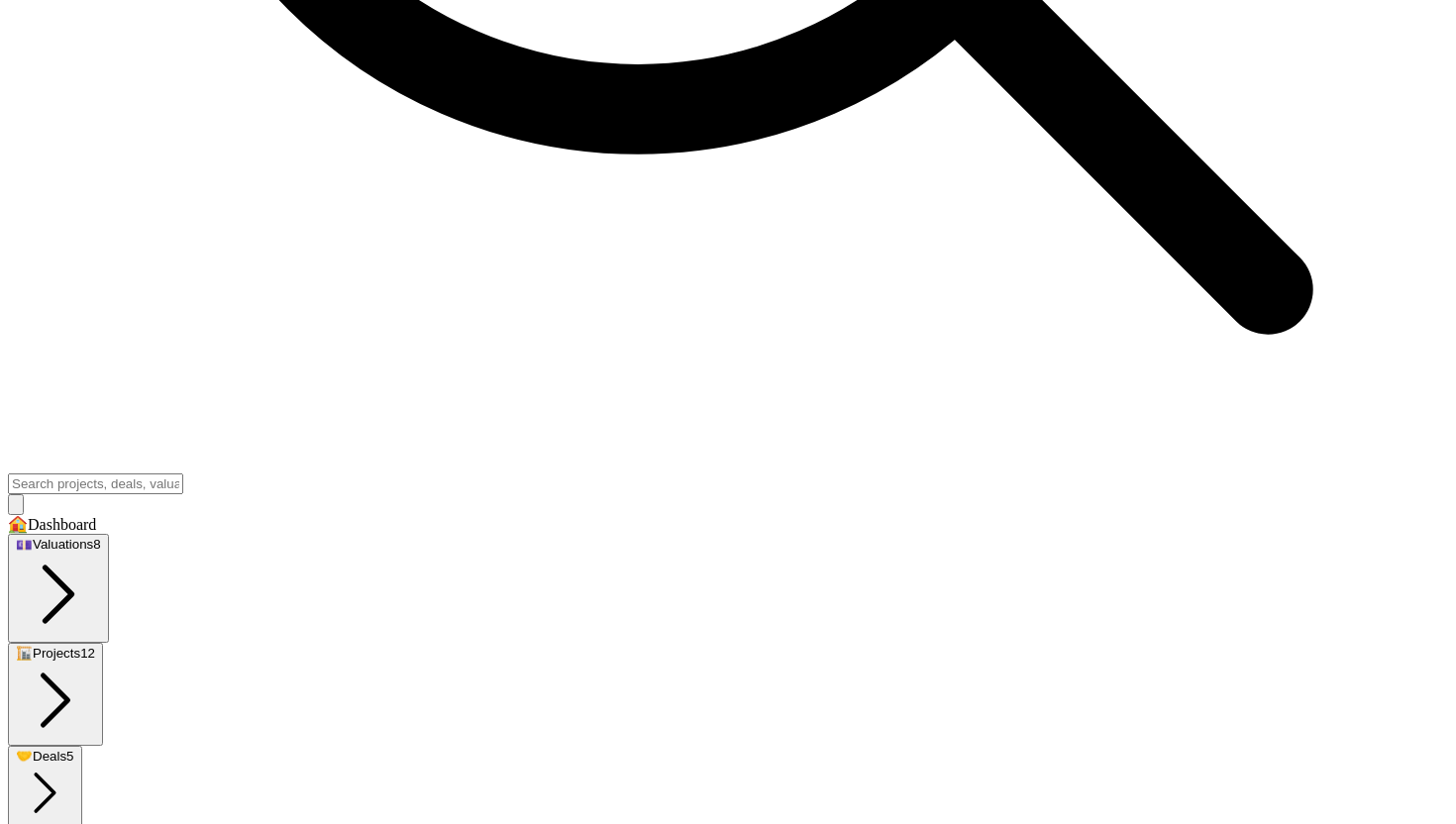click on "[EMAIL]" at bounding box center (728, 1630) 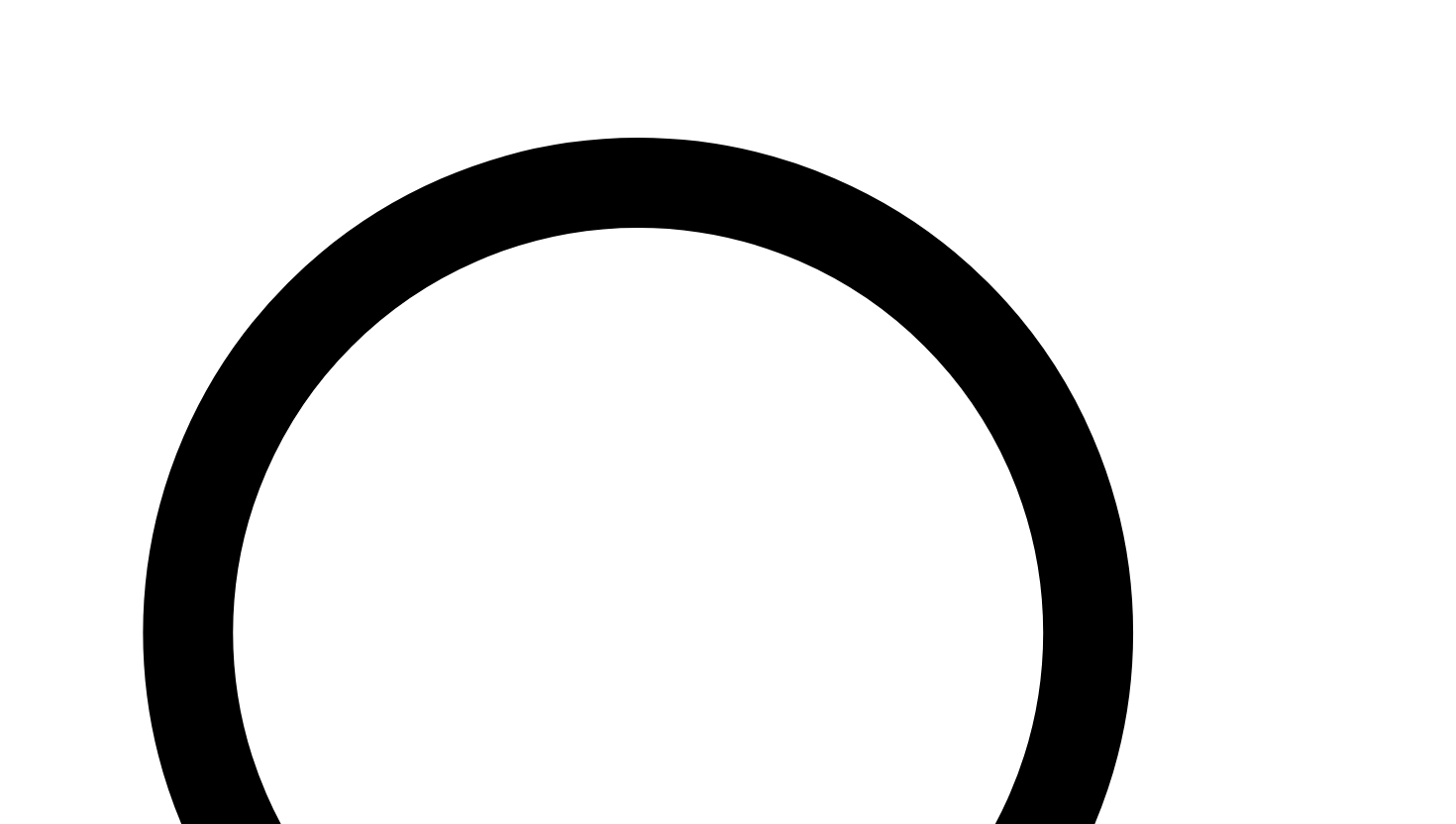 scroll, scrollTop: 0, scrollLeft: 0, axis: both 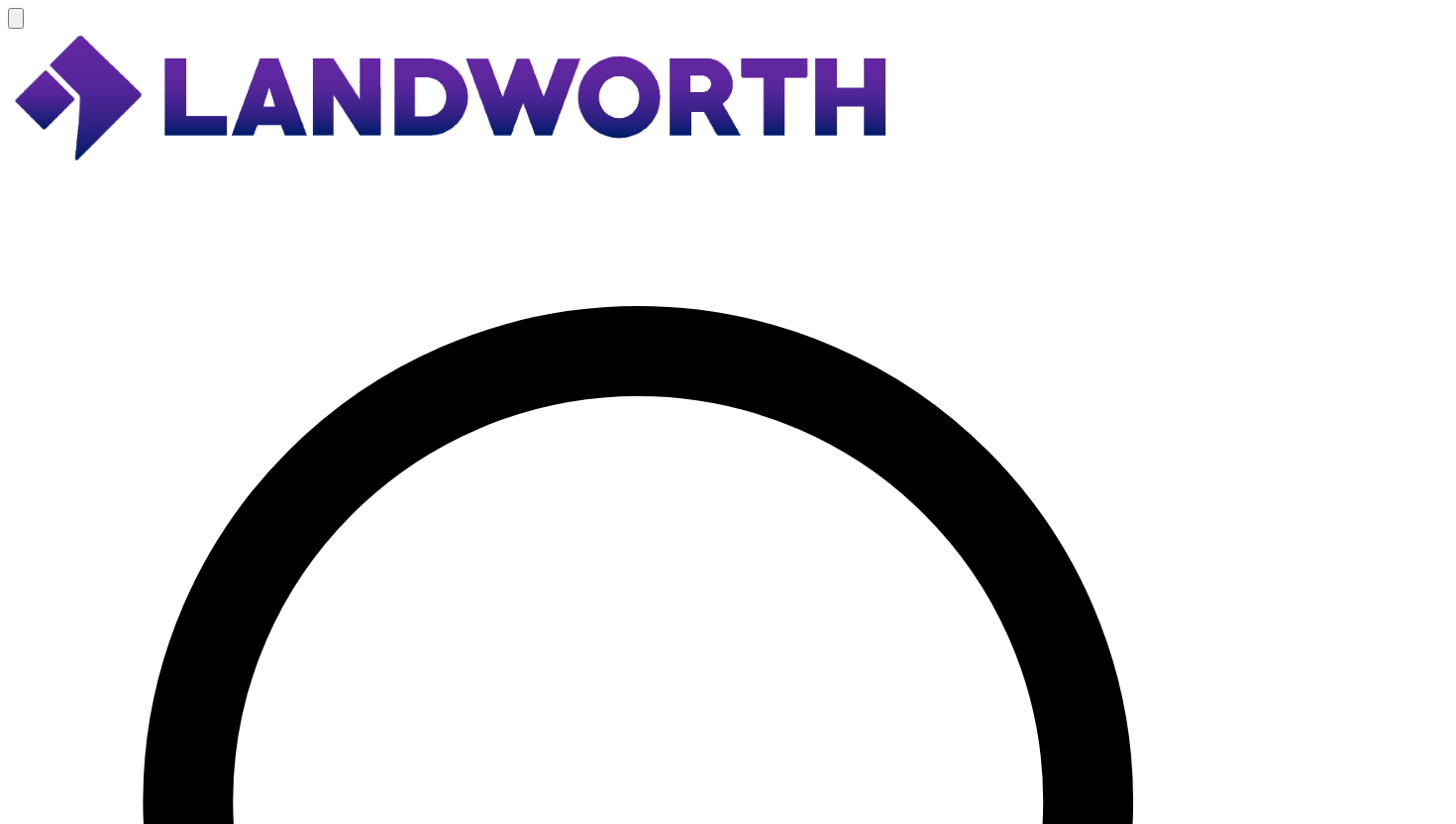 click on "Automations" at bounding box center (62, 3403) 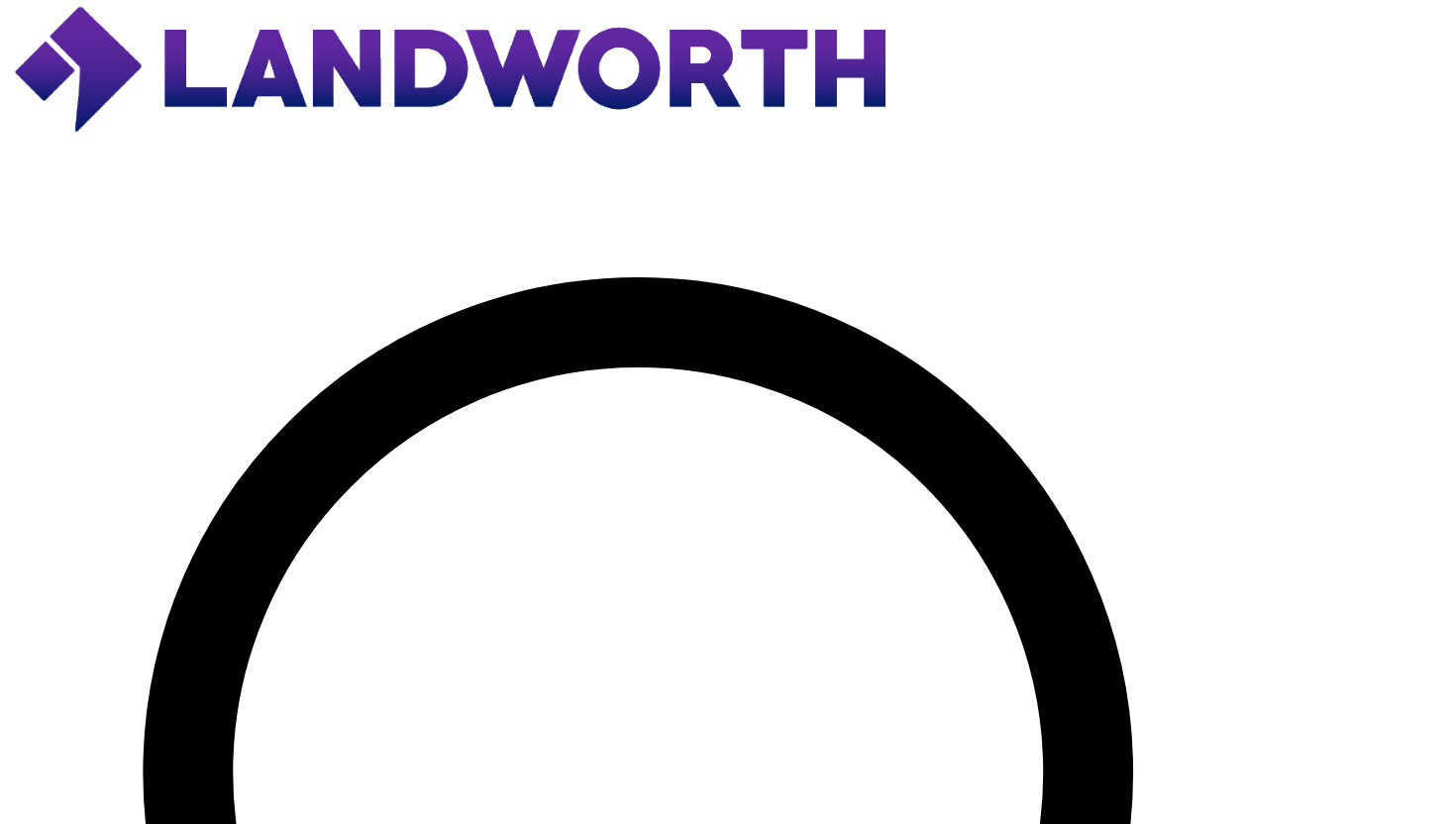 scroll, scrollTop: 0, scrollLeft: 0, axis: both 